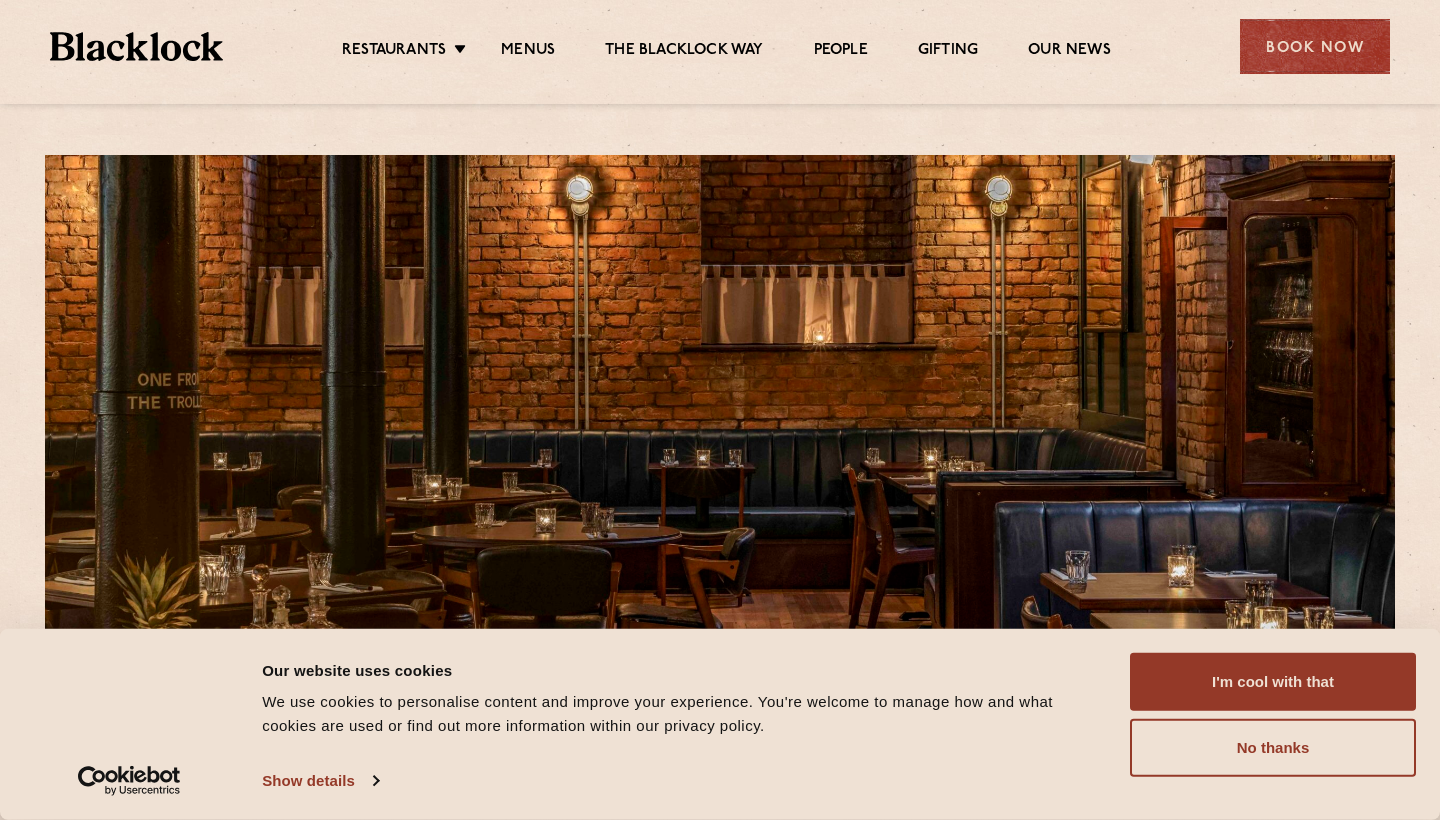 scroll, scrollTop: 0, scrollLeft: 0, axis: both 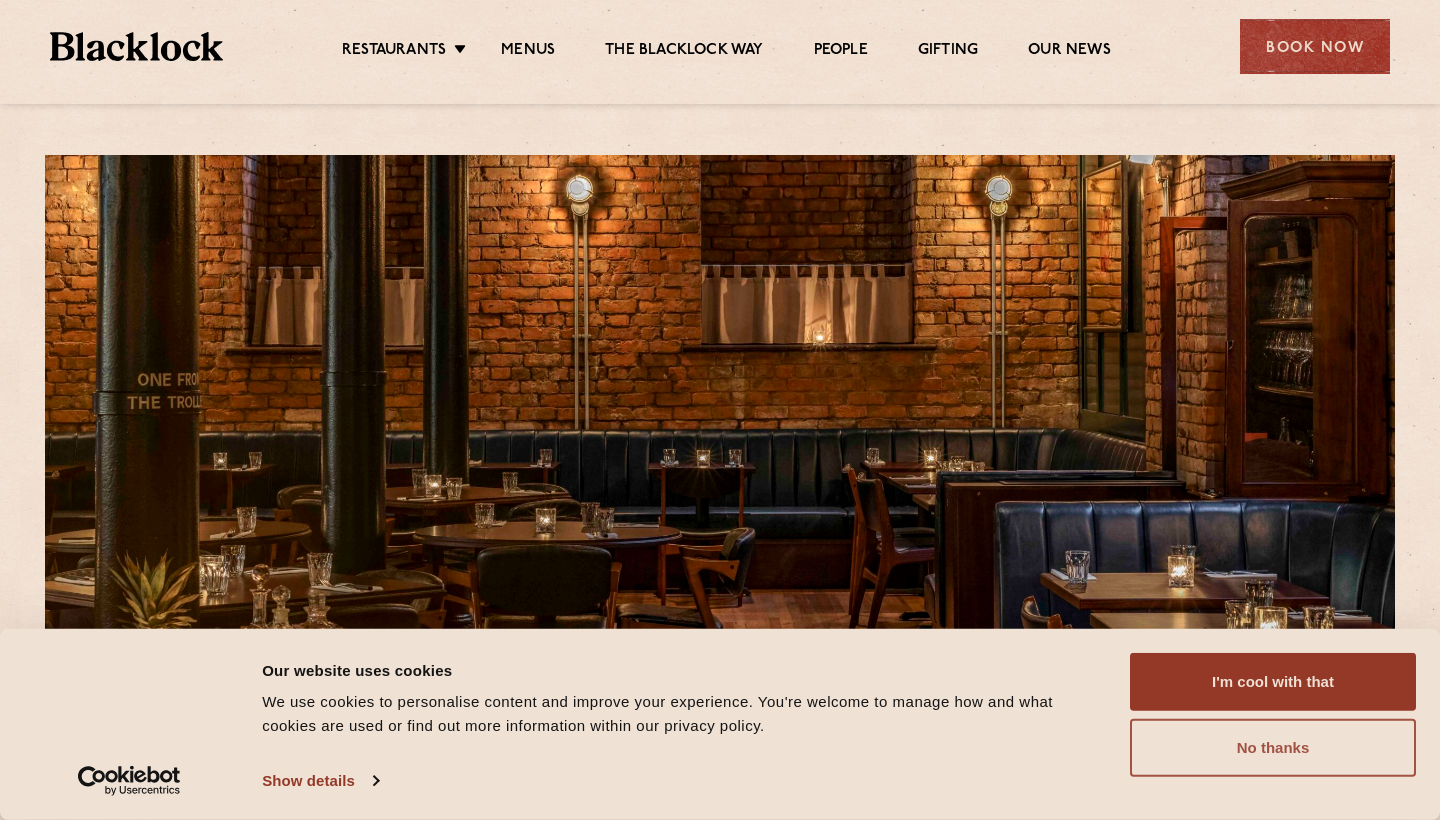 click on "No thanks" at bounding box center (1273, 748) 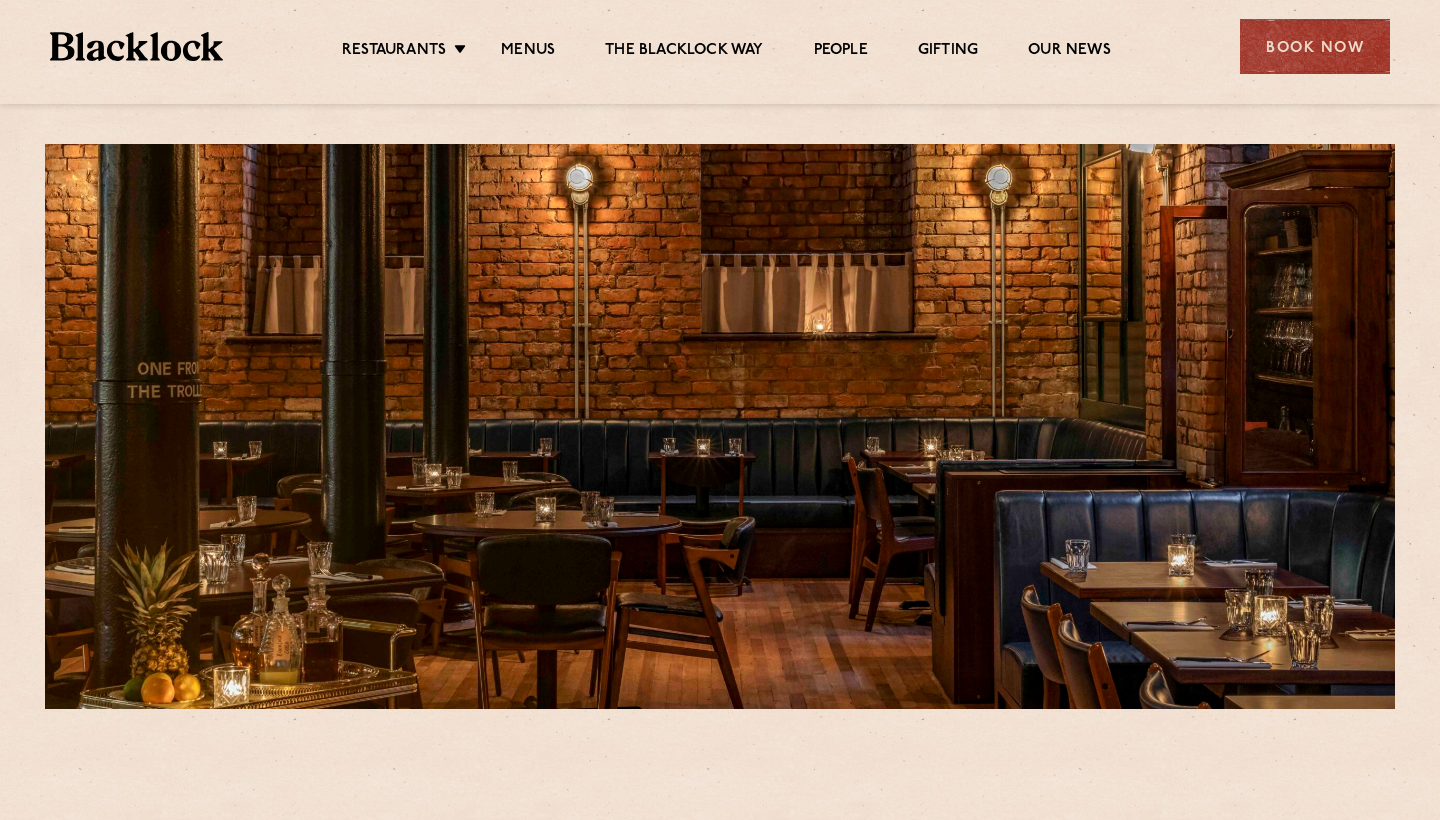 scroll, scrollTop: 0, scrollLeft: 0, axis: both 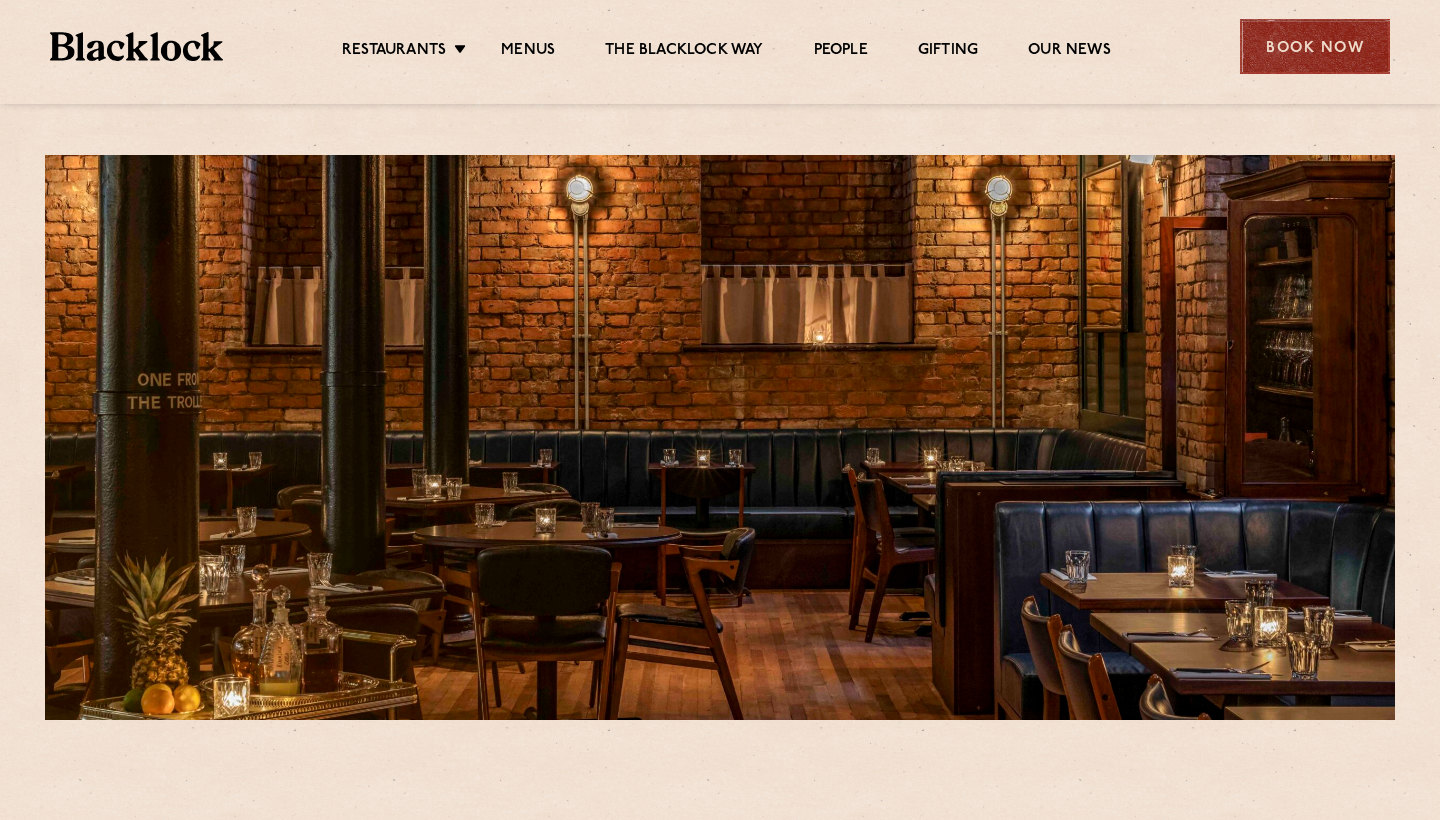 click on "Book Now" at bounding box center (1315, 46) 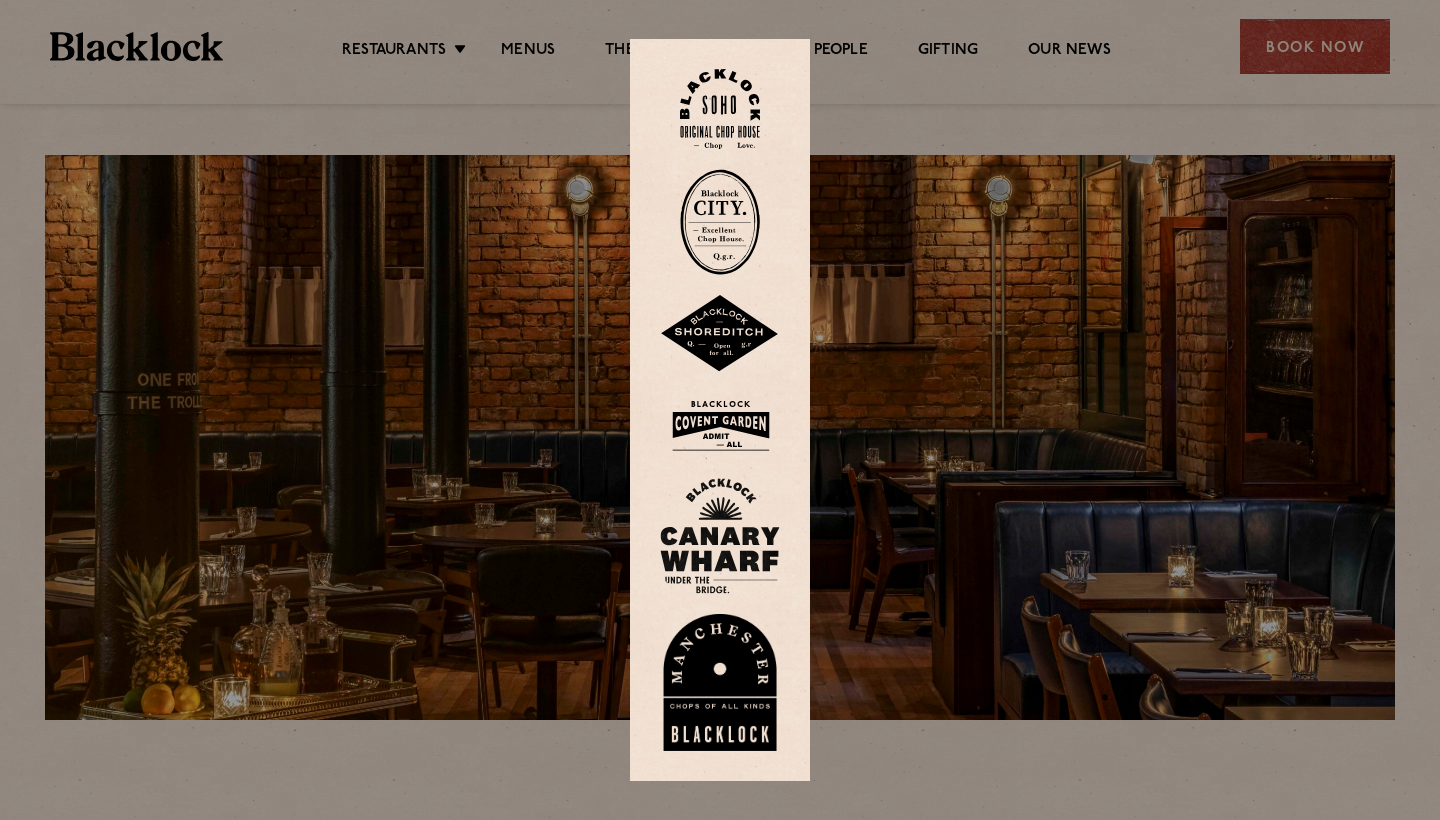 click at bounding box center (720, 410) 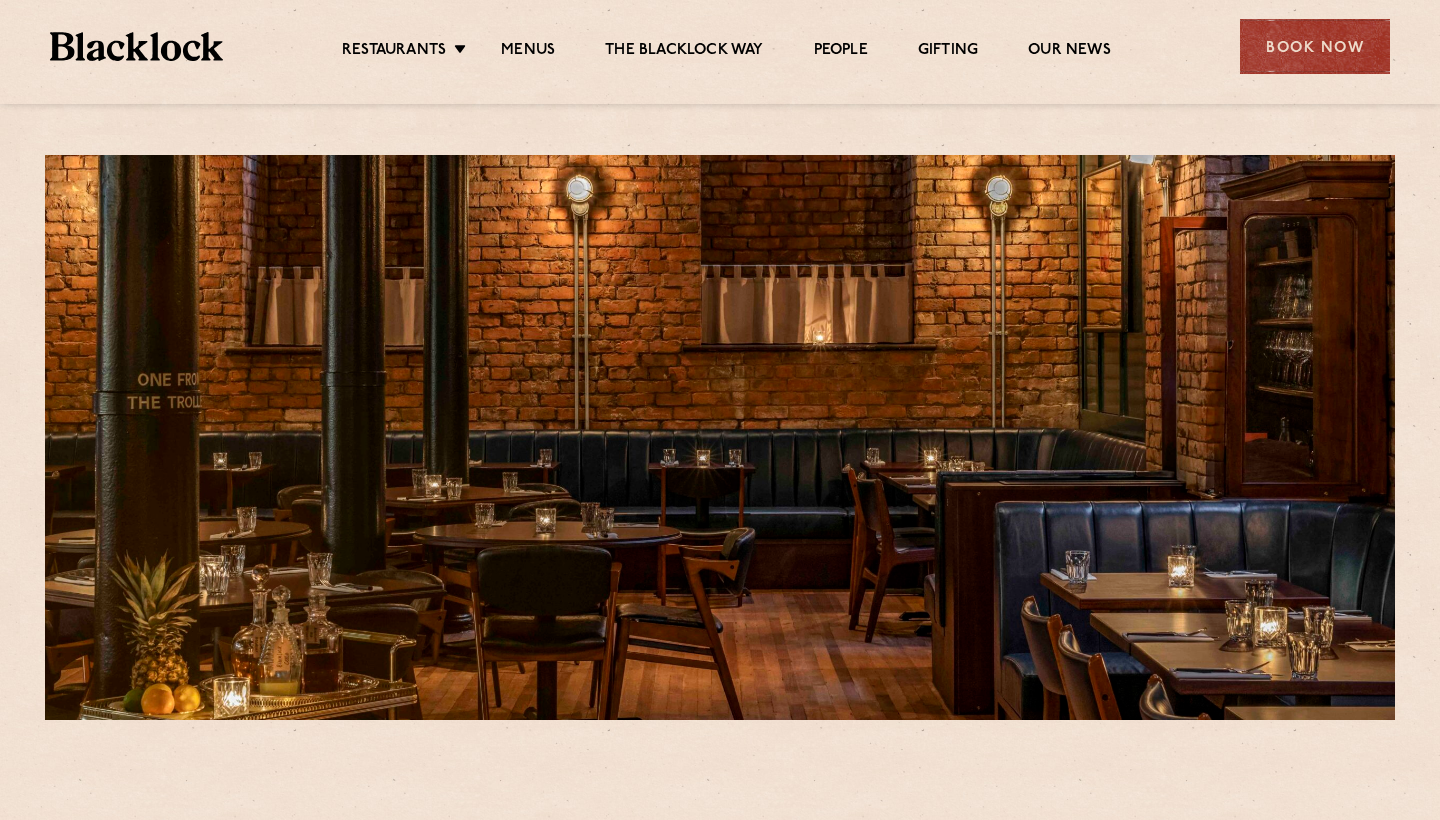 click on "Book Now" at bounding box center [1315, 46] 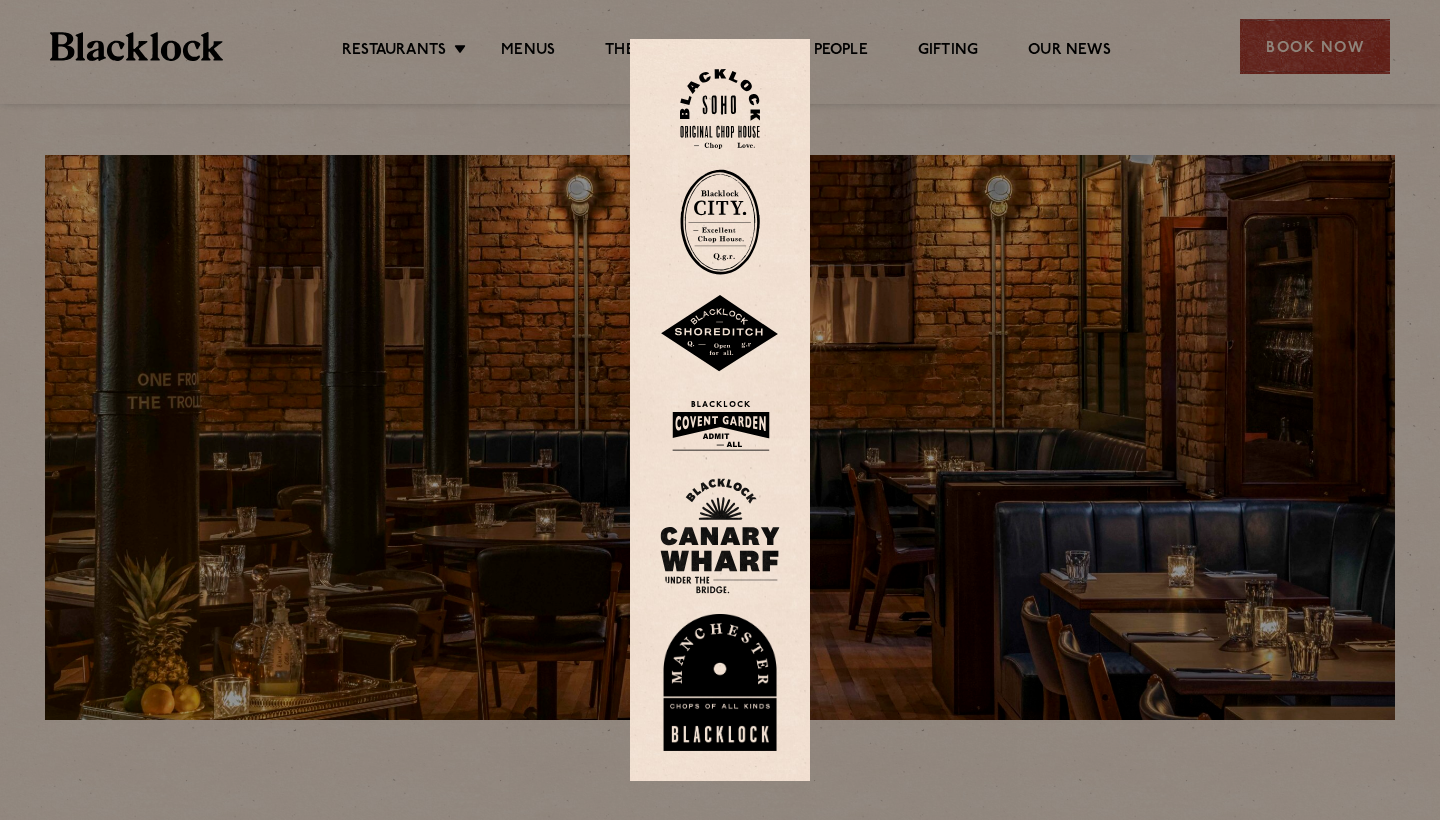 scroll, scrollTop: 0, scrollLeft: 0, axis: both 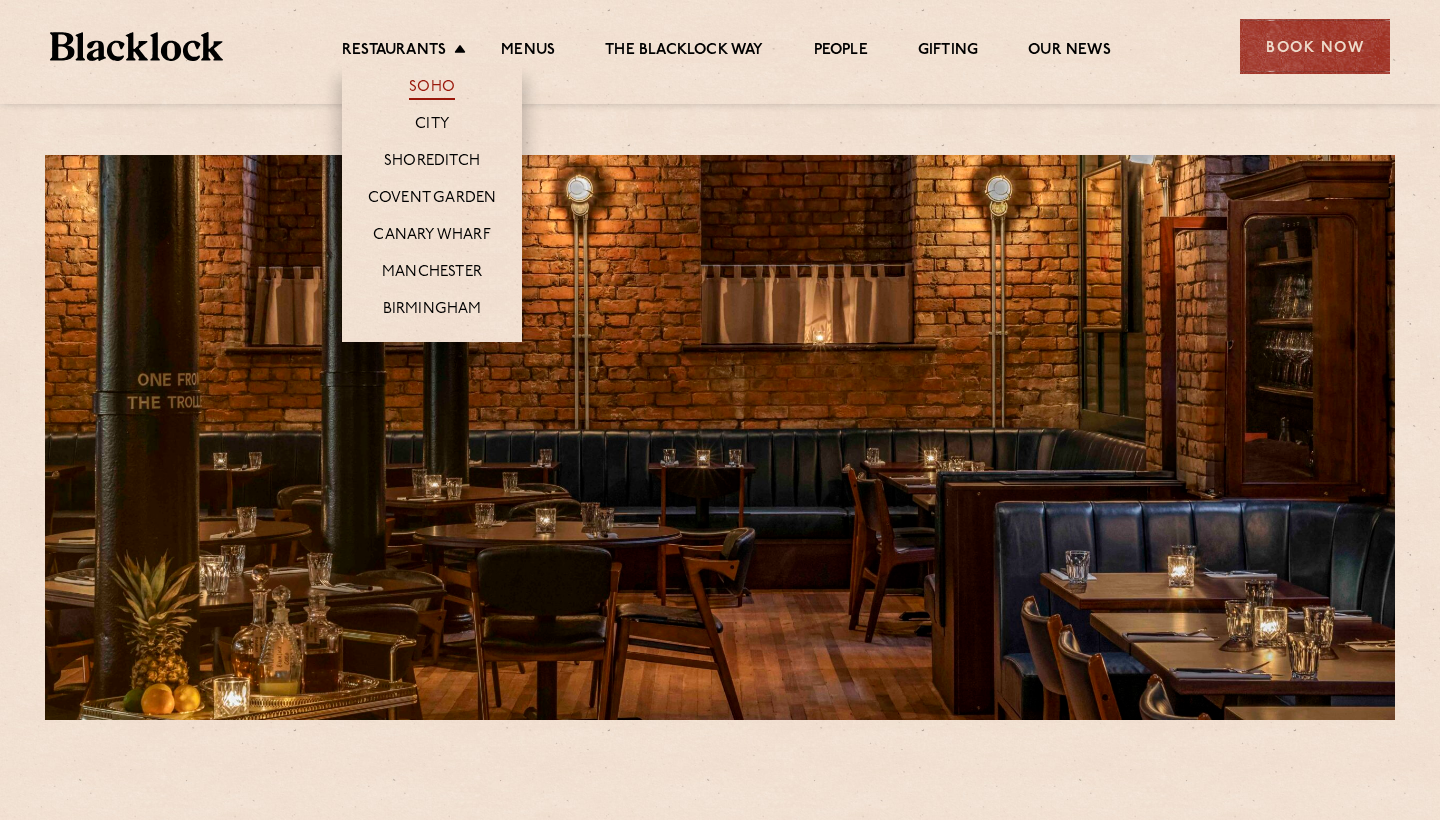 click on "Soho" at bounding box center (432, 89) 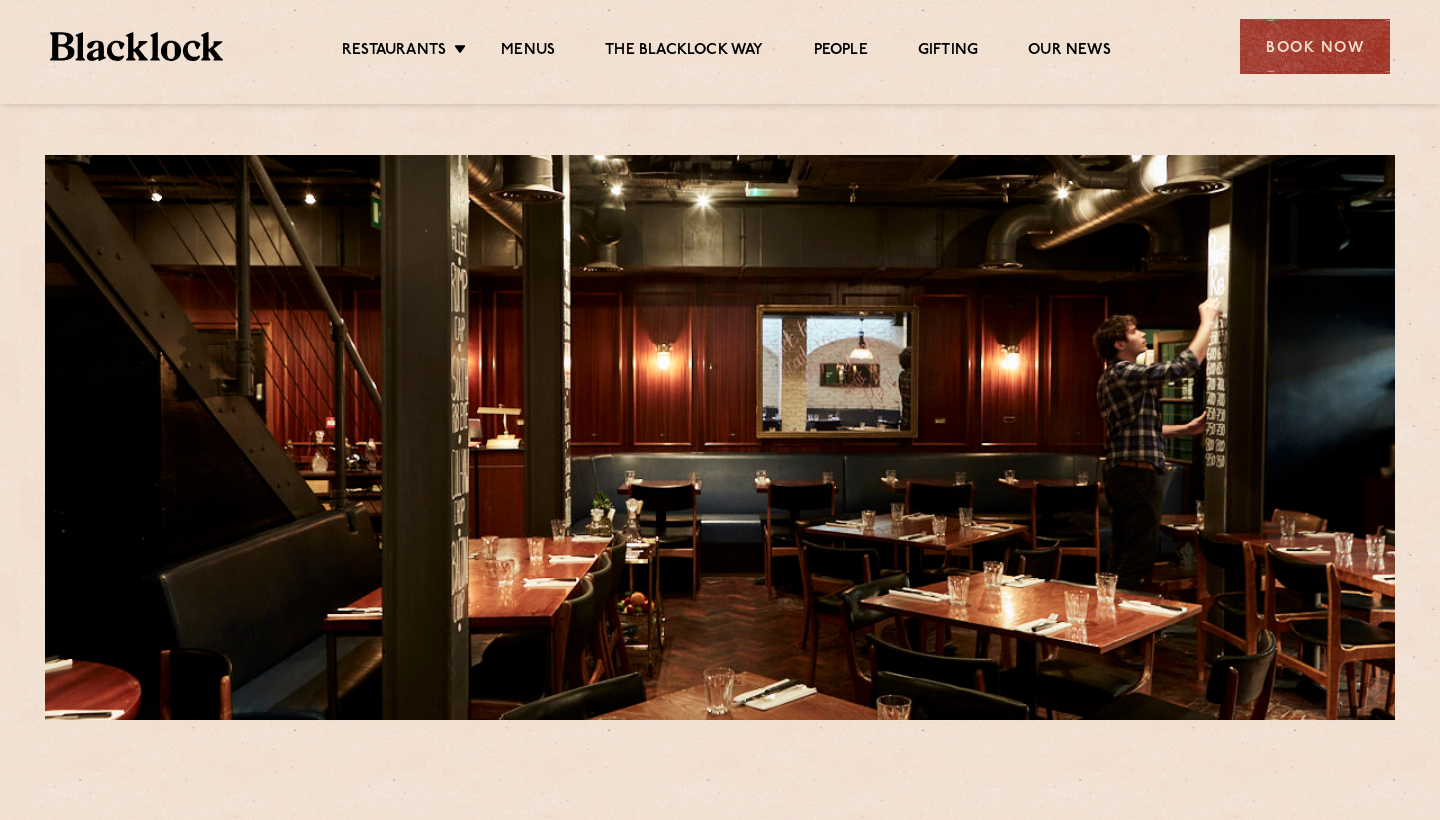 scroll, scrollTop: 0, scrollLeft: 0, axis: both 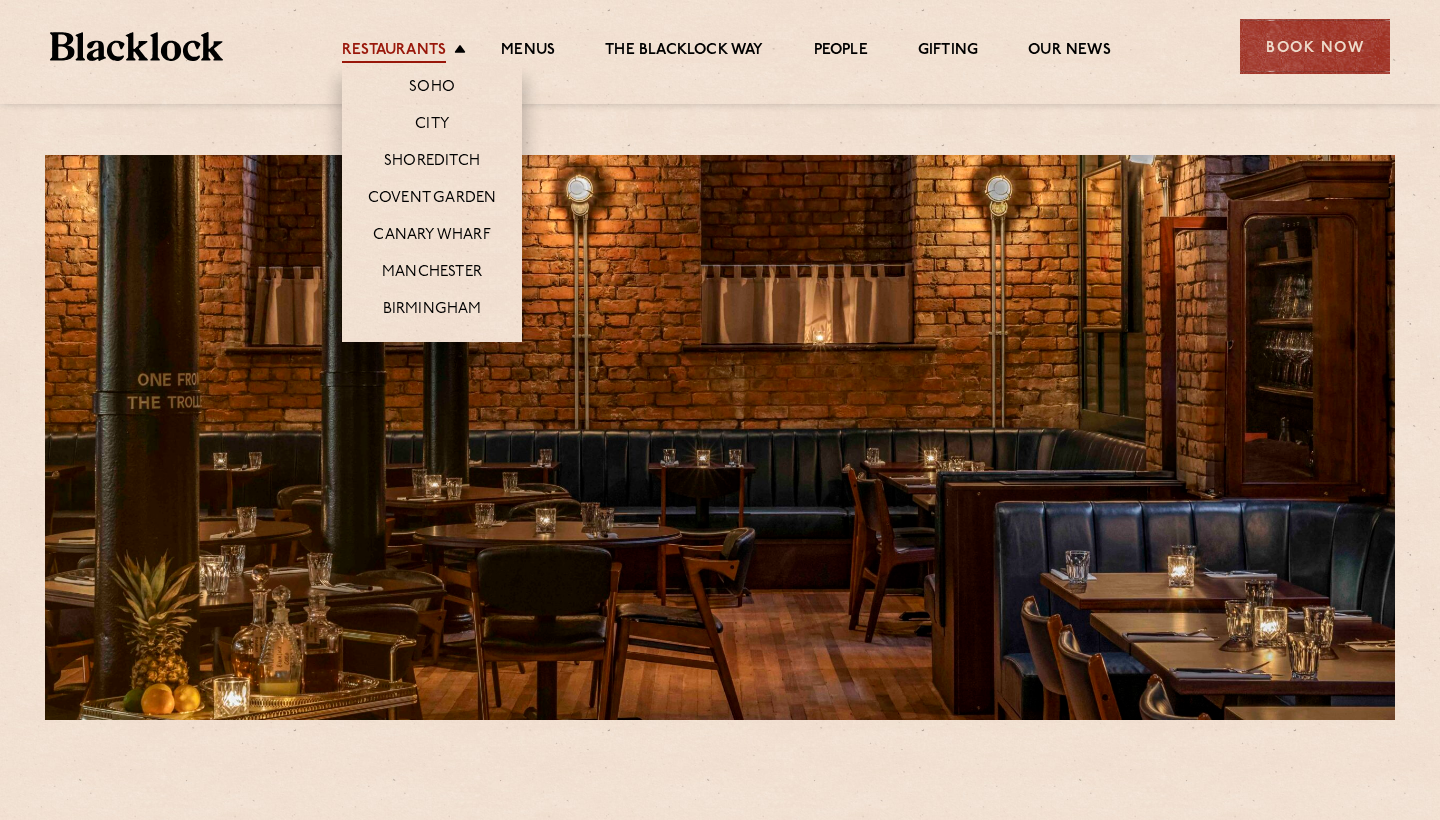 click on "Restaurants" at bounding box center (394, 52) 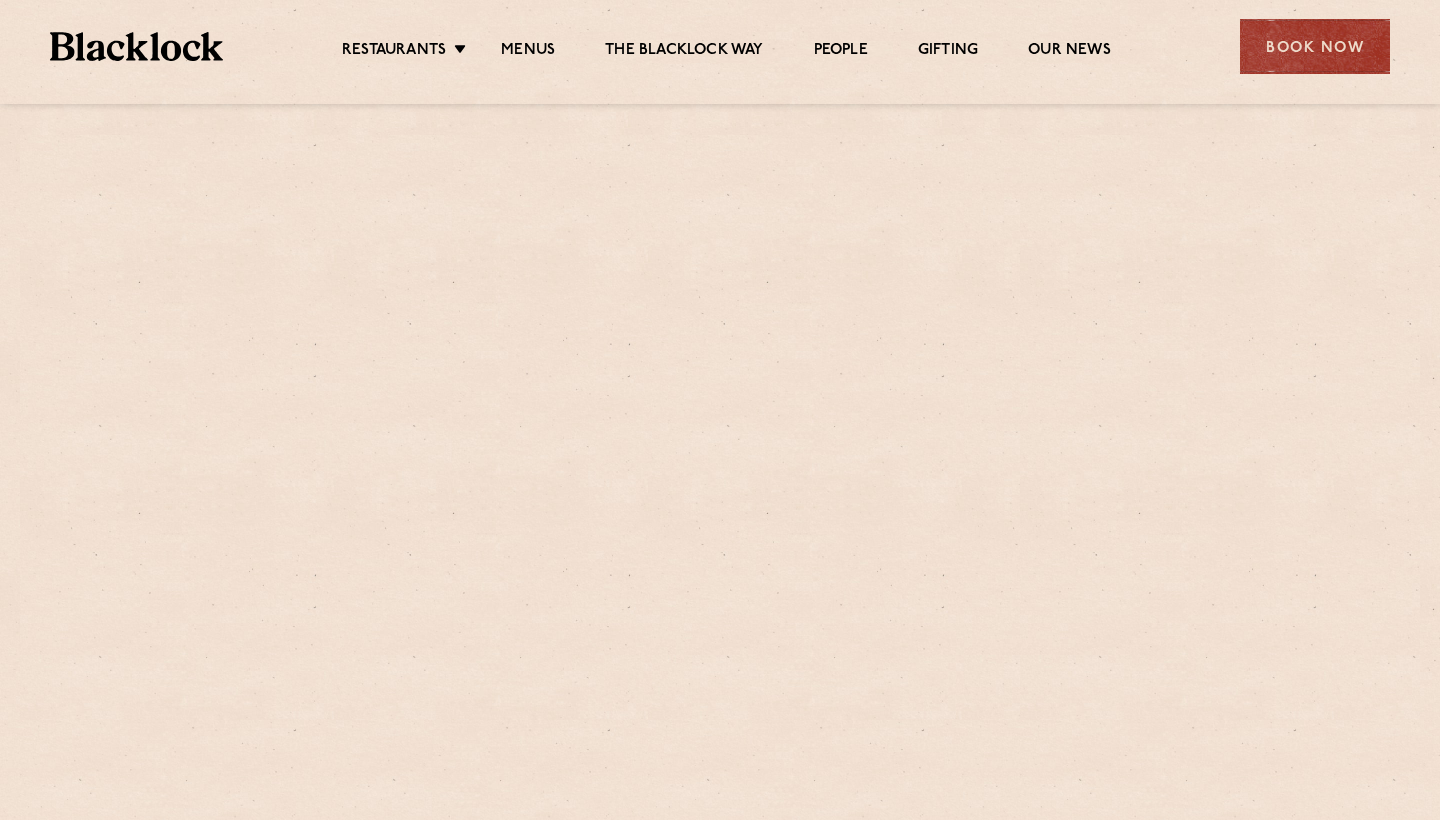 scroll, scrollTop: 0, scrollLeft: 0, axis: both 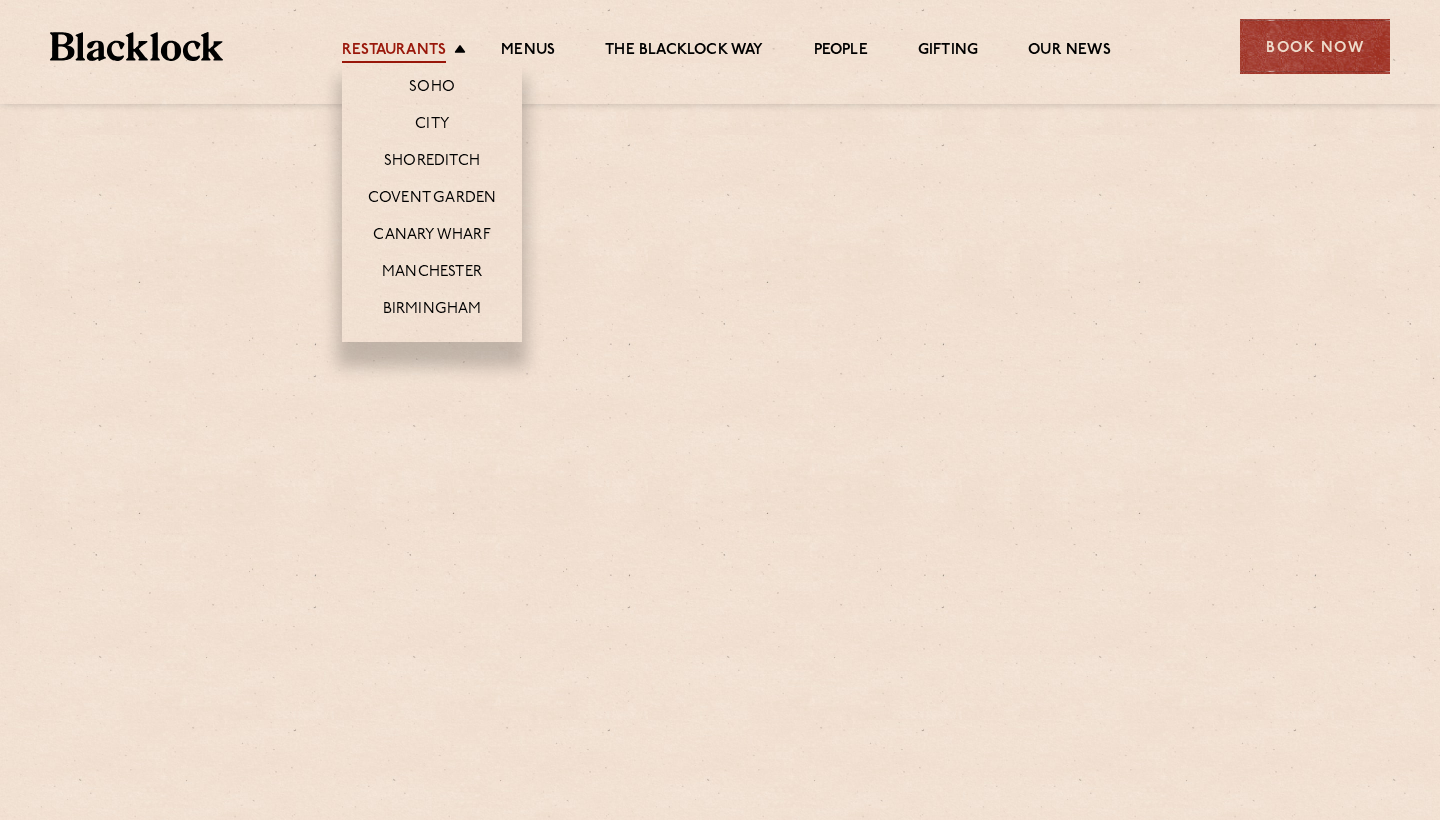 click on "Restaurants" at bounding box center [394, 52] 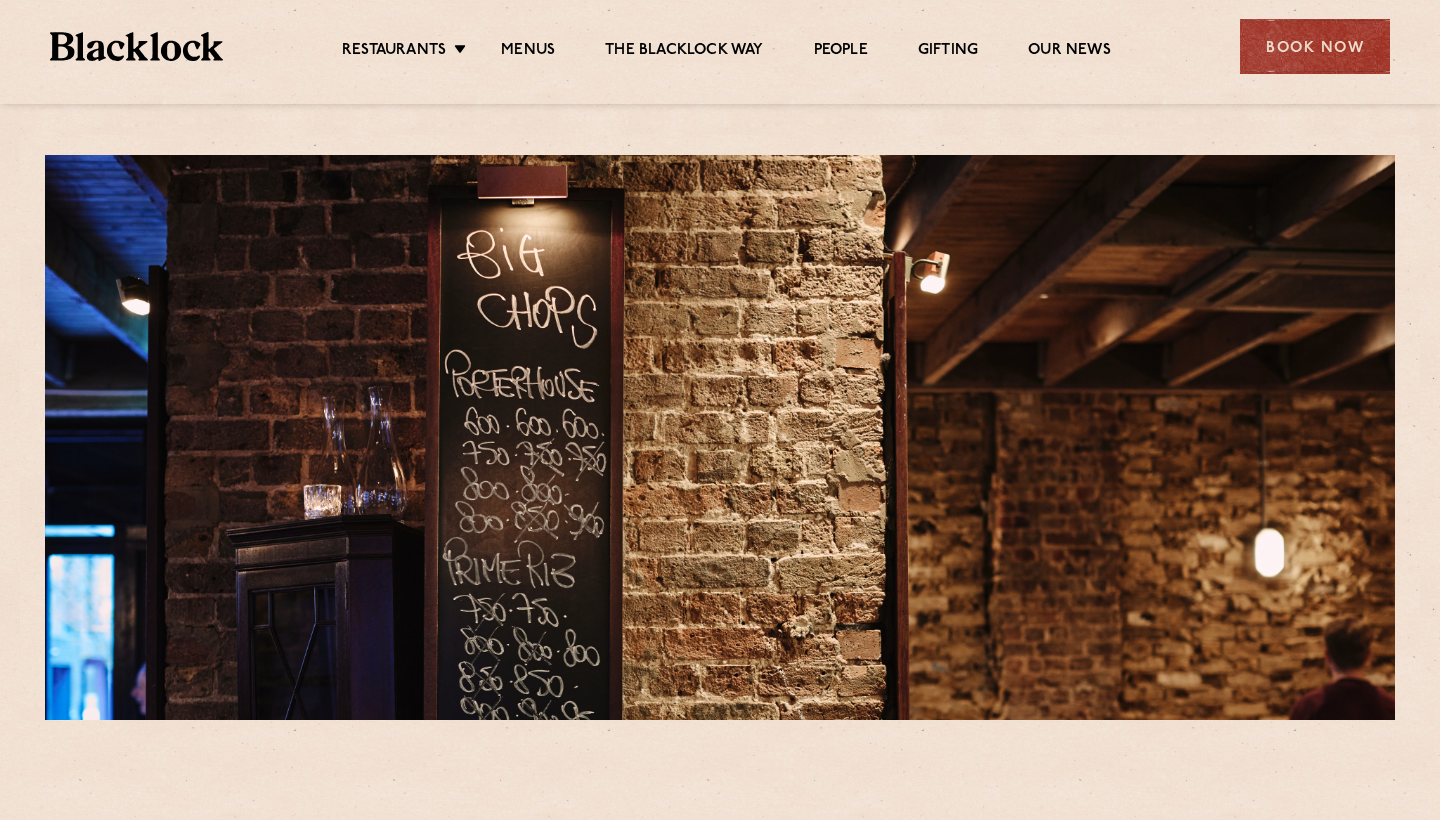 scroll, scrollTop: 0, scrollLeft: 0, axis: both 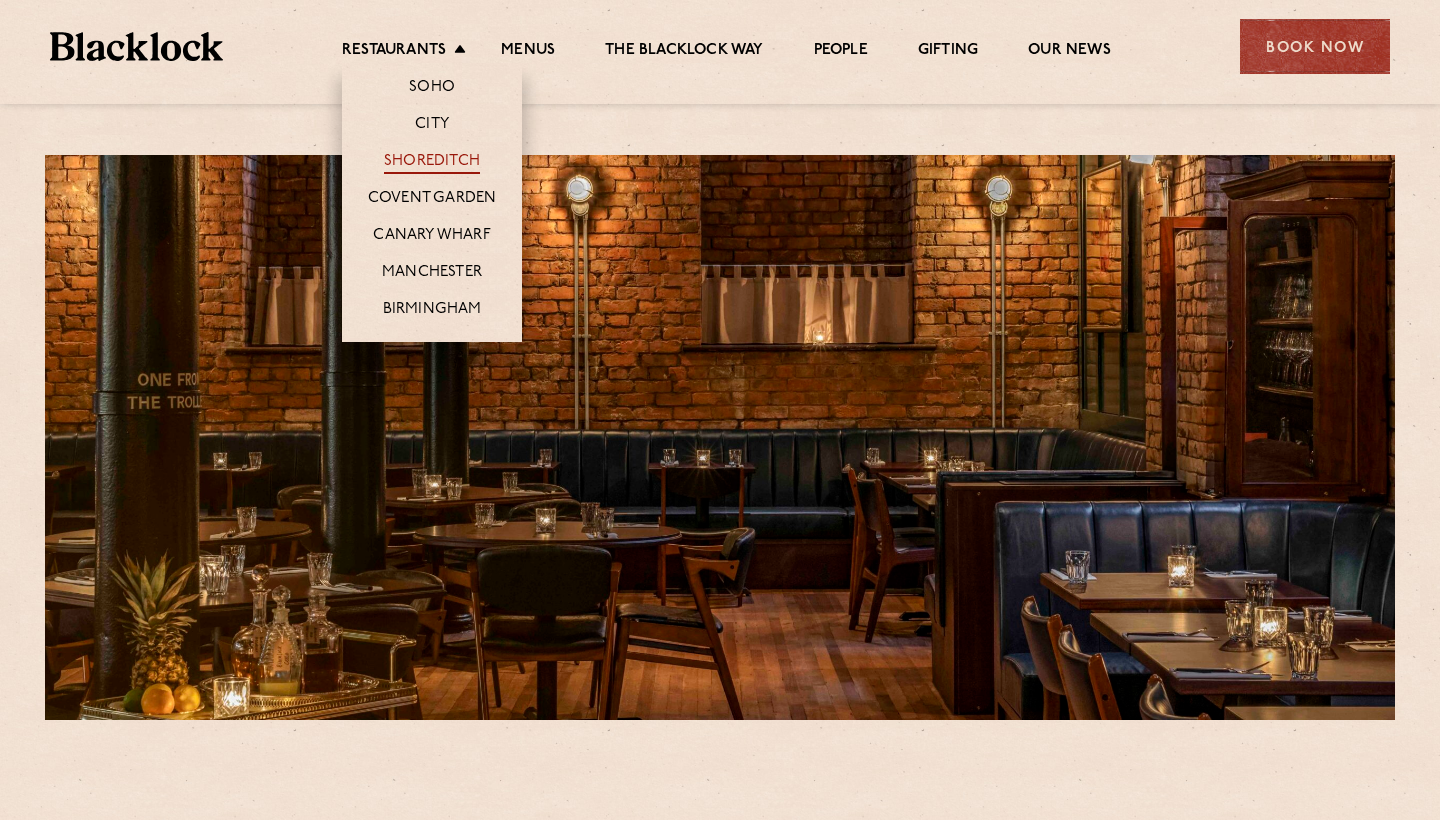 click on "Shoreditch" at bounding box center [432, 163] 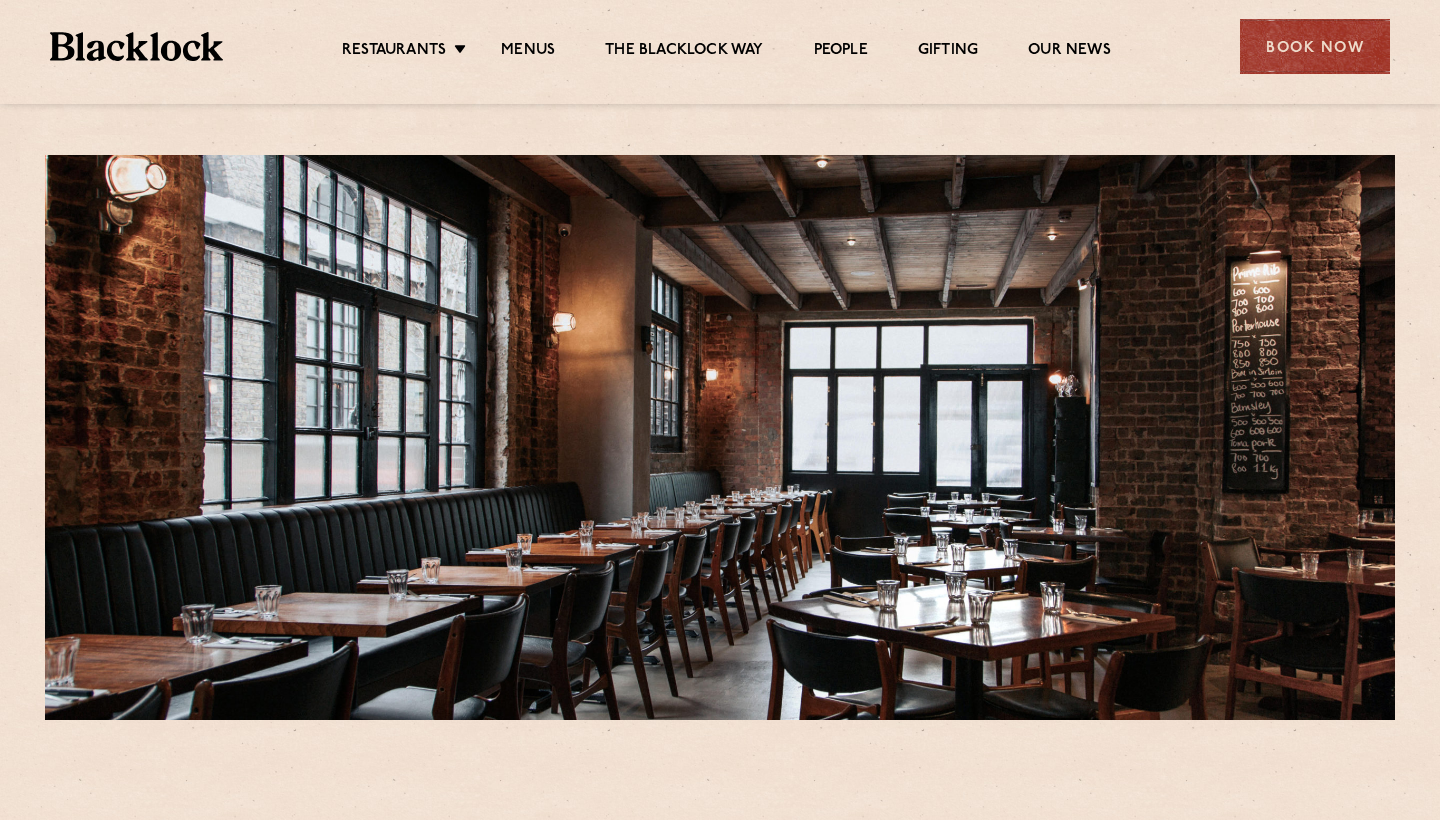 scroll, scrollTop: 0, scrollLeft: 0, axis: both 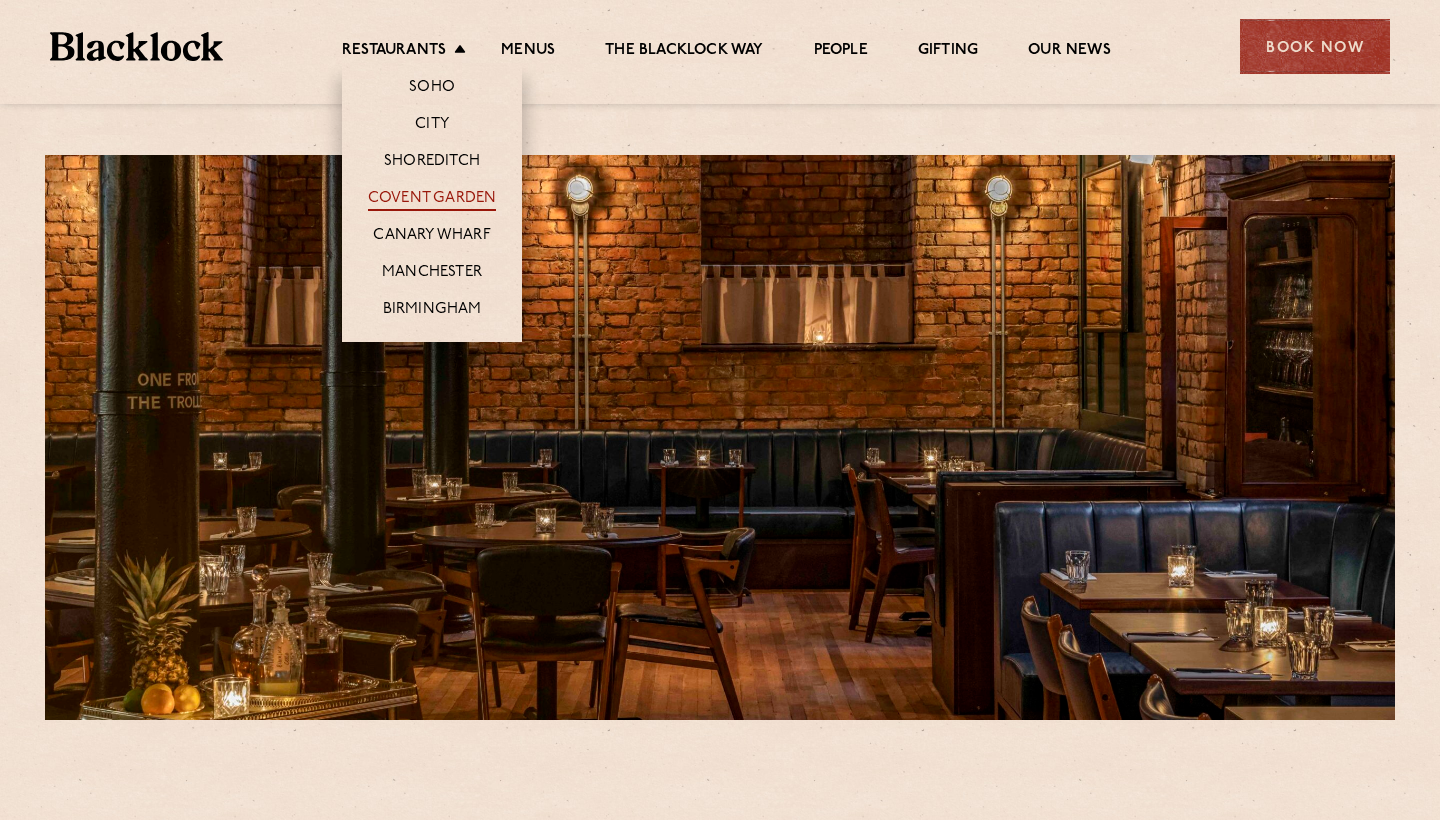 click on "Covent Garden" at bounding box center (432, 200) 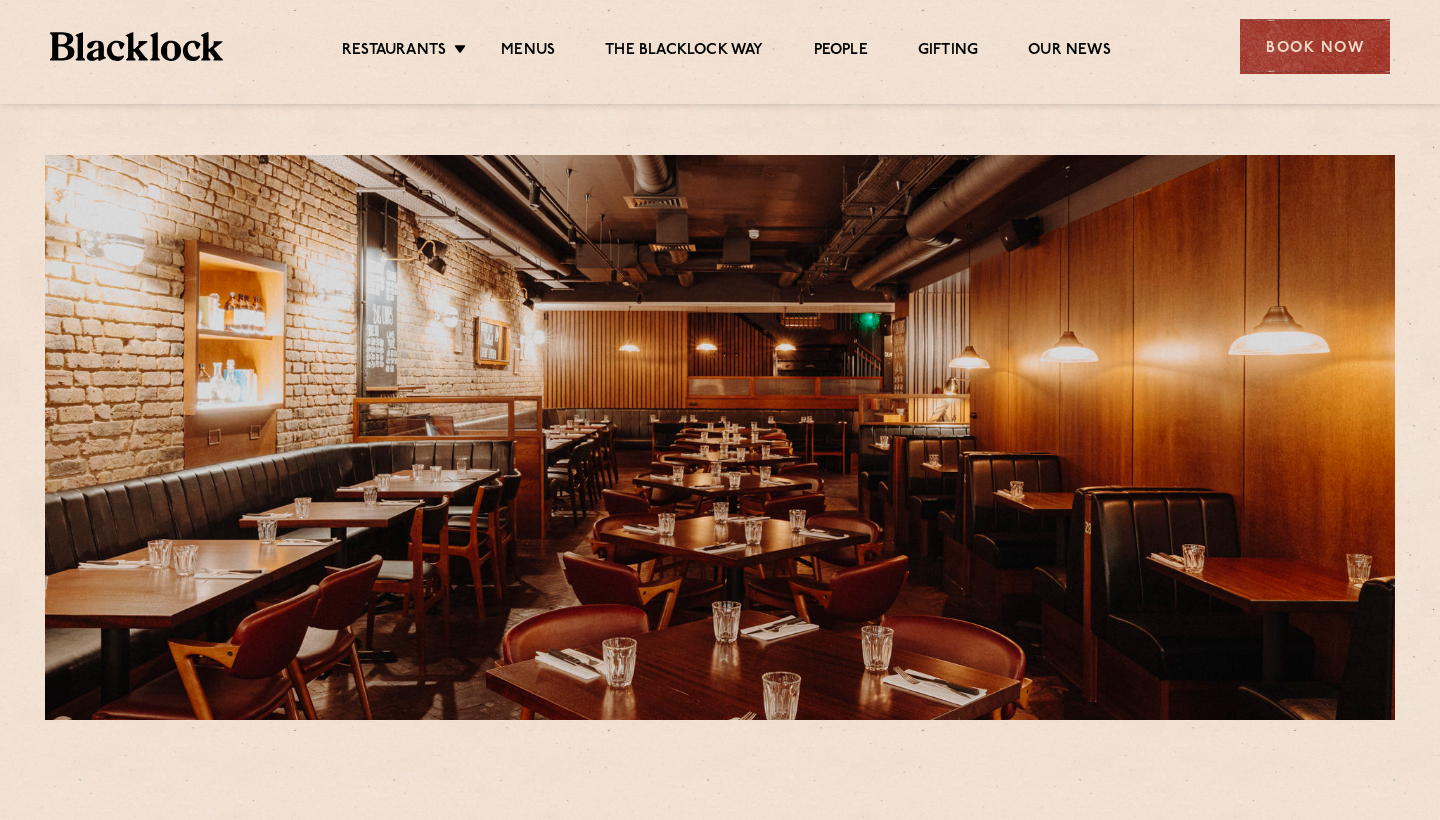 scroll, scrollTop: 0, scrollLeft: 0, axis: both 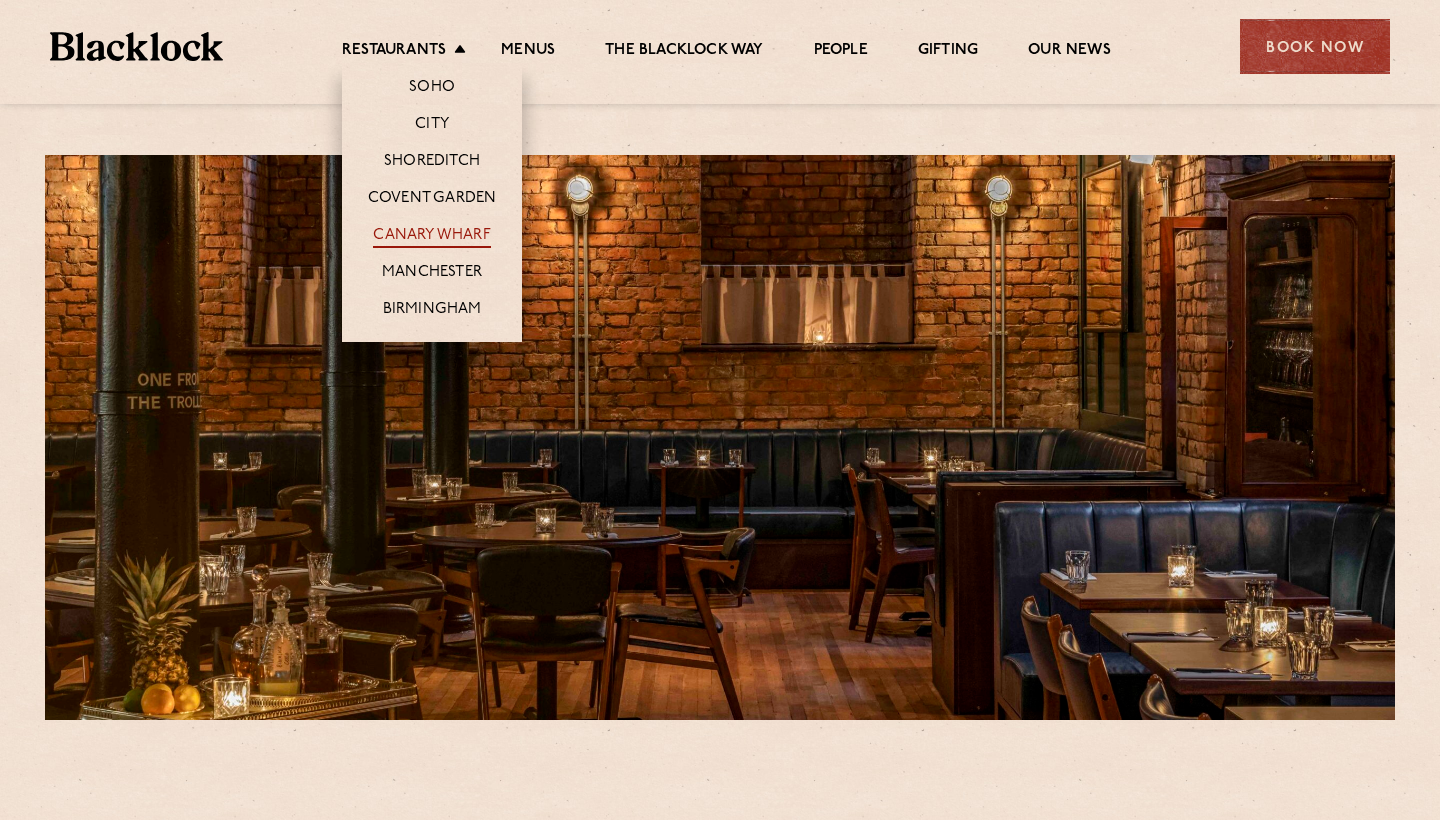 click on "Canary Wharf" at bounding box center [431, 237] 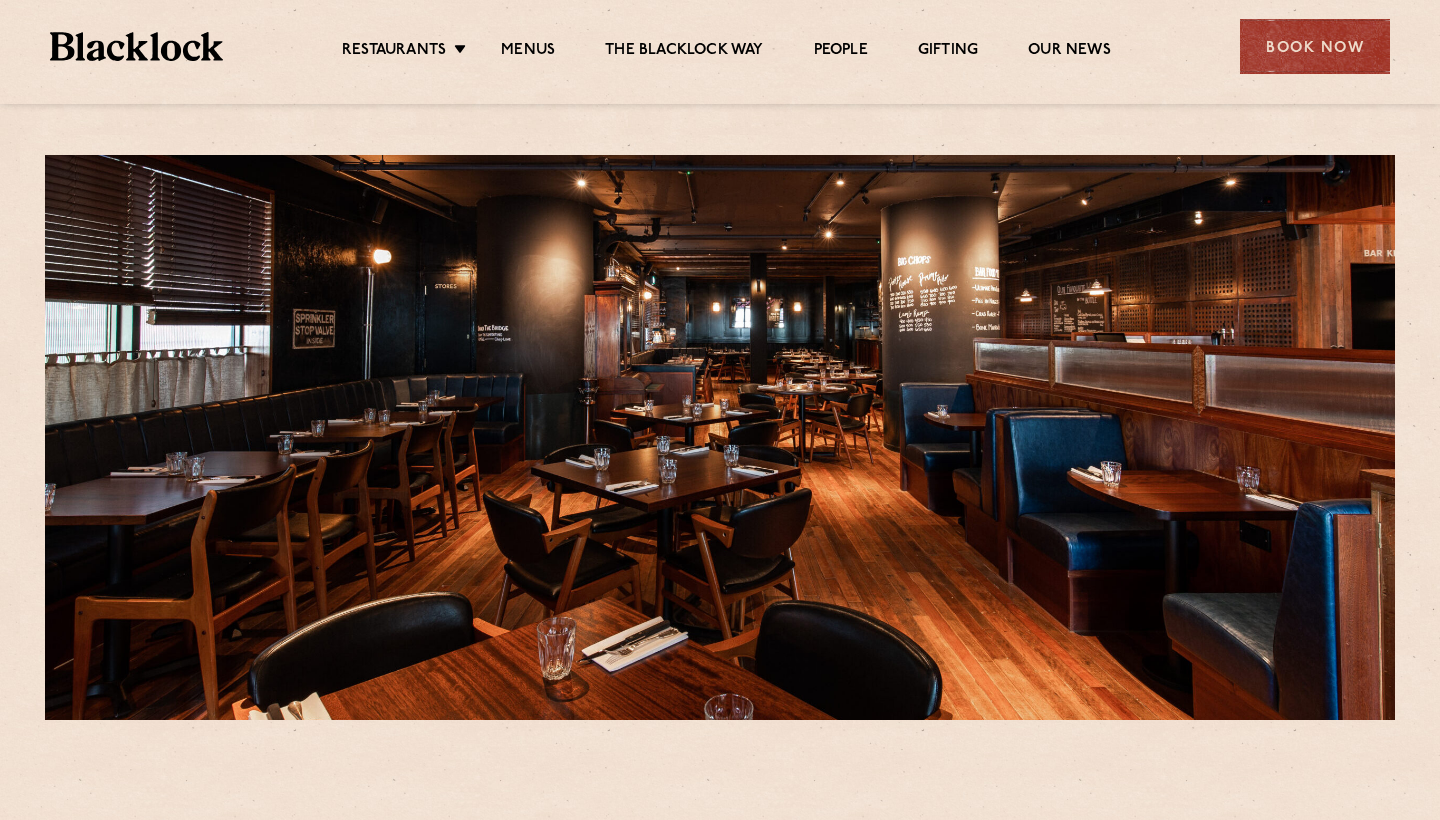 scroll, scrollTop: 0, scrollLeft: 0, axis: both 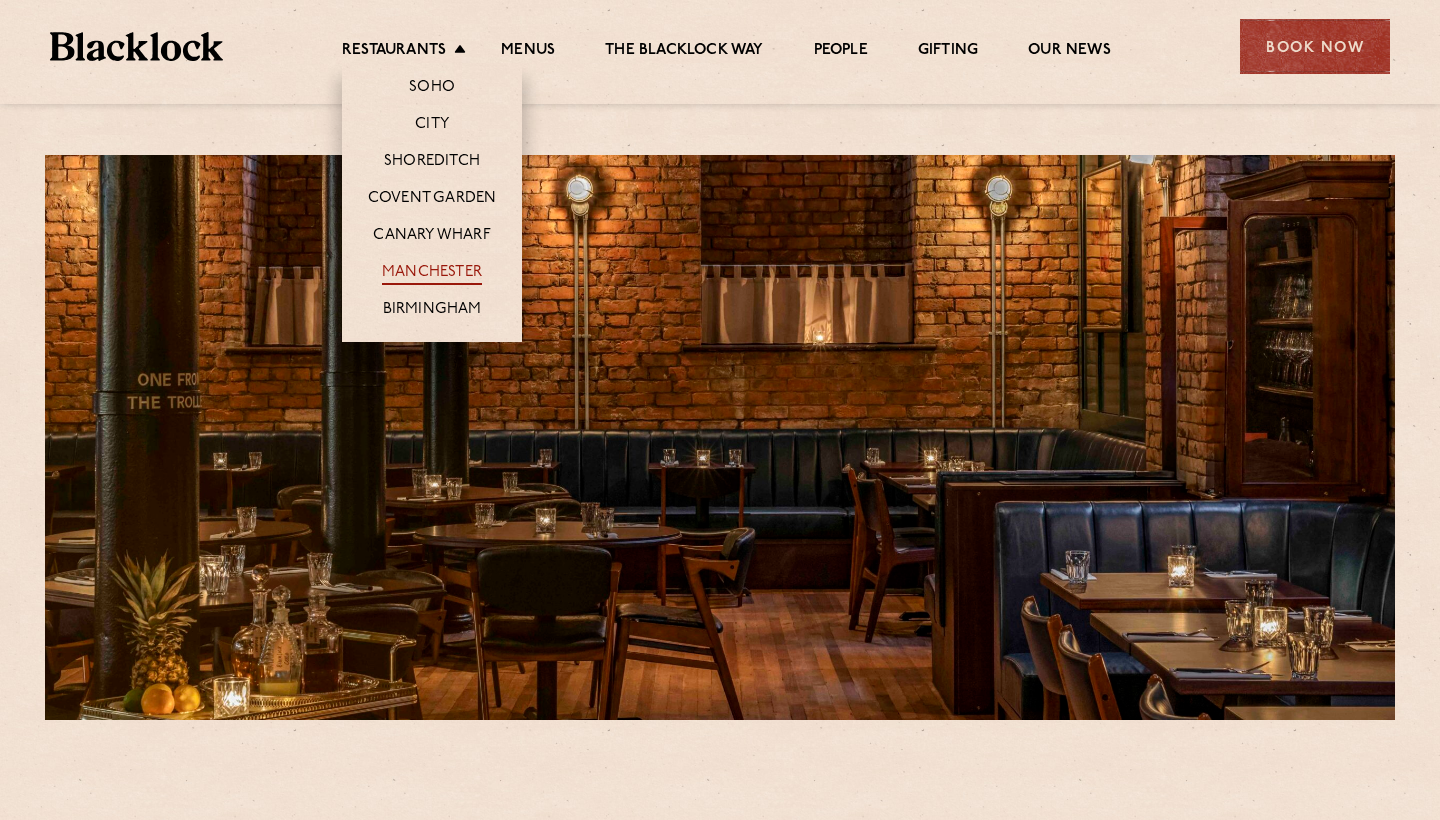 click on "Manchester" at bounding box center (432, 274) 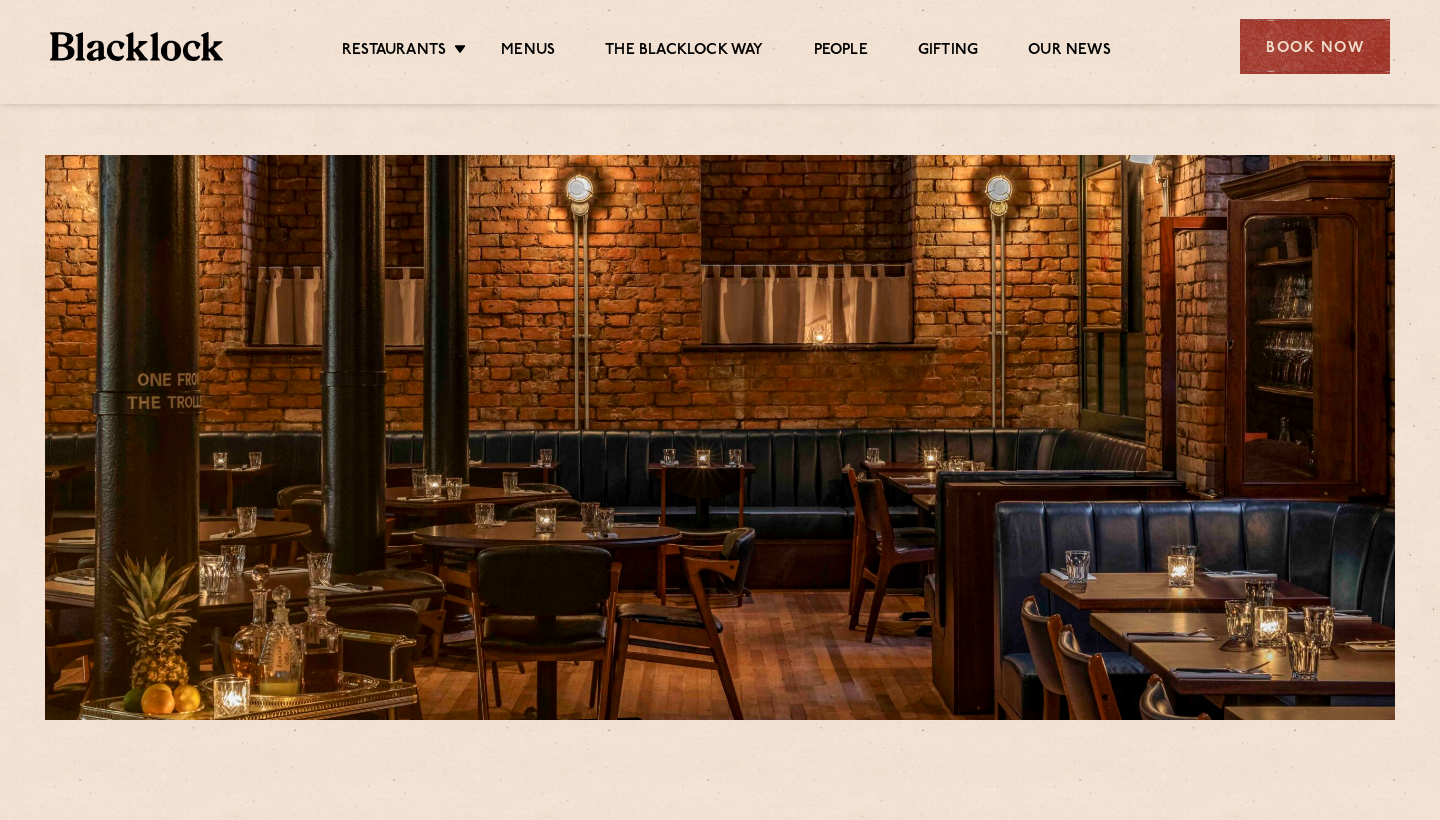 scroll, scrollTop: 0, scrollLeft: 0, axis: both 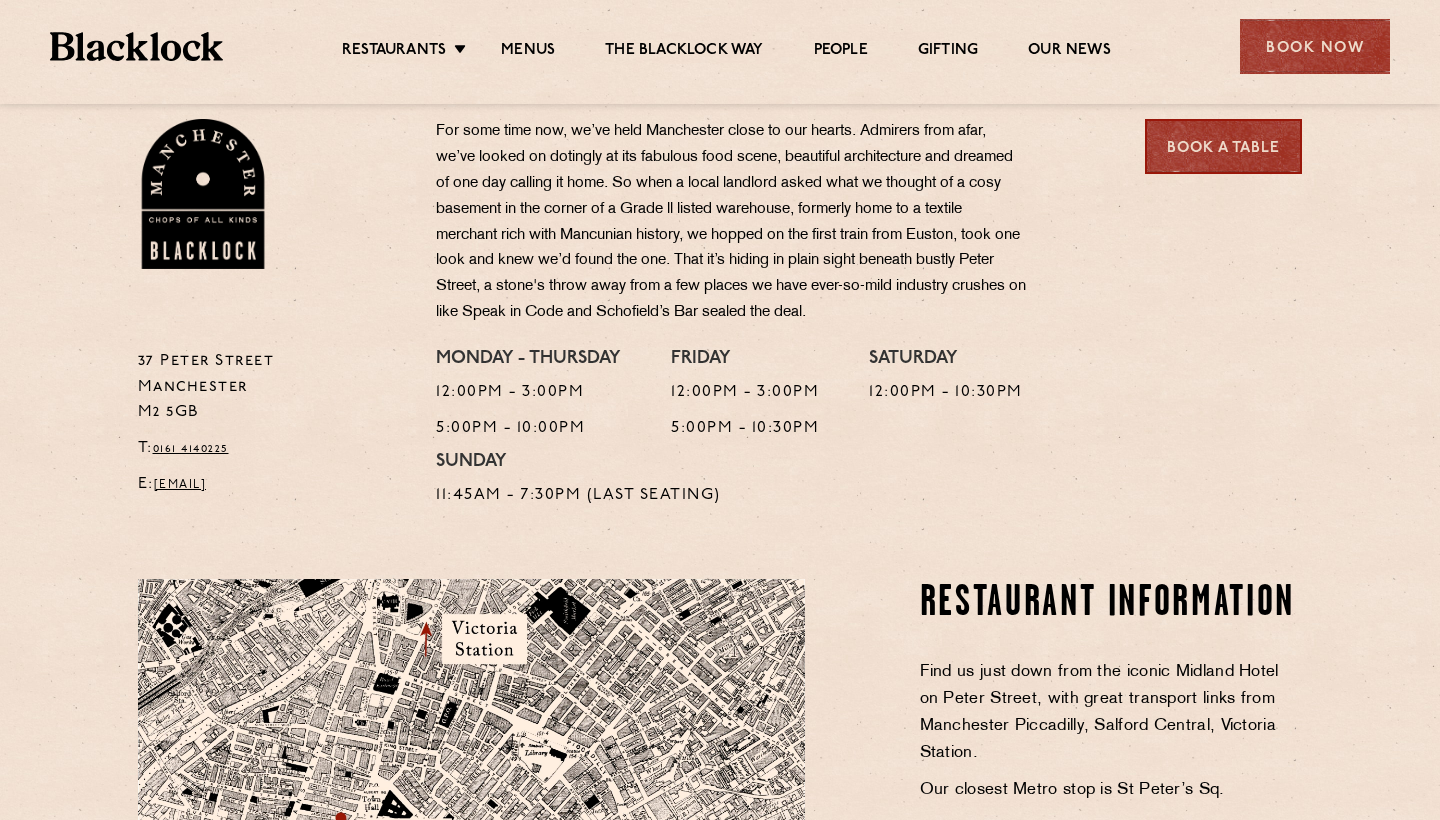 click on "Book a Table" at bounding box center (1223, 146) 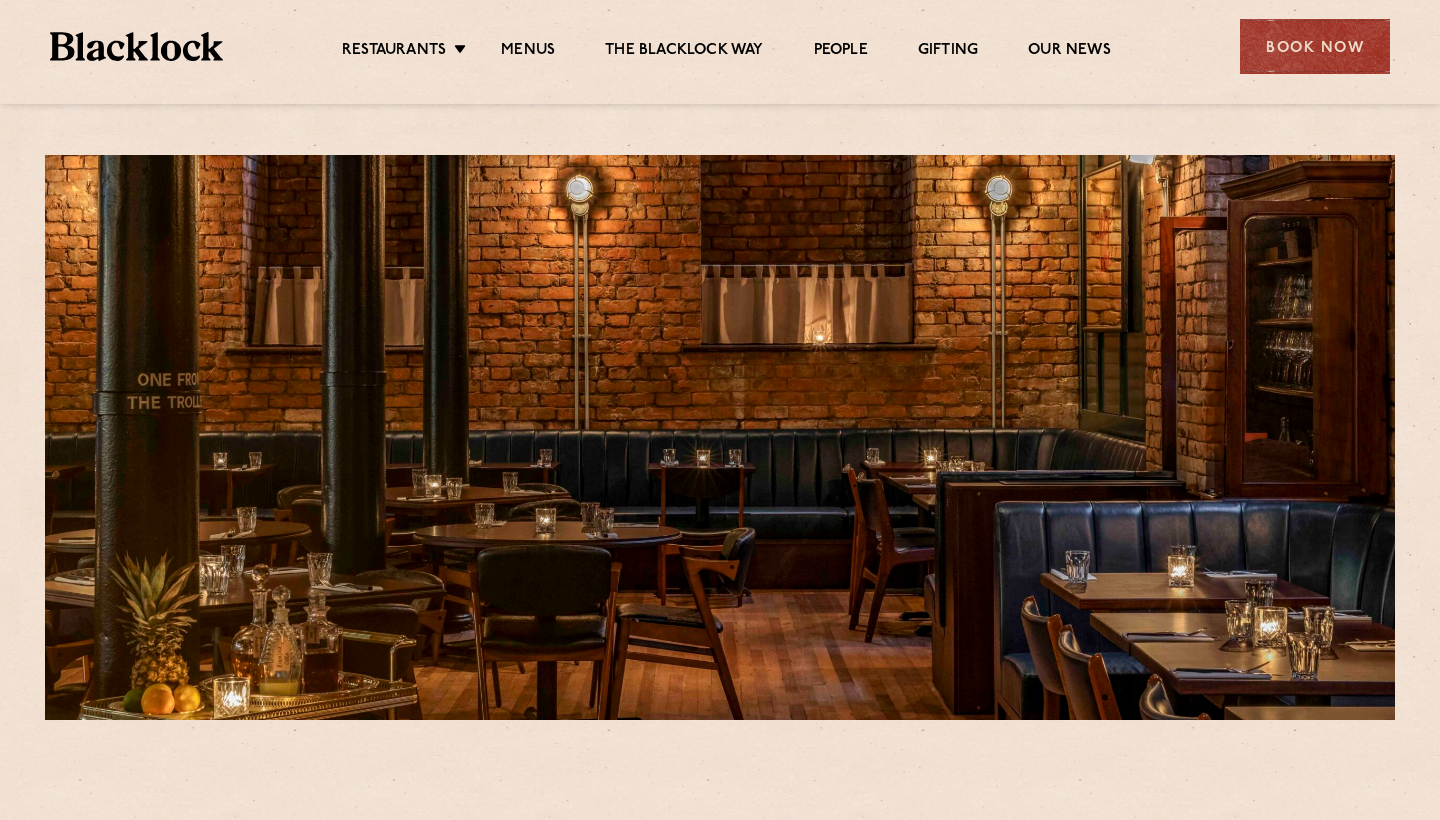 scroll, scrollTop: 0, scrollLeft: 0, axis: both 